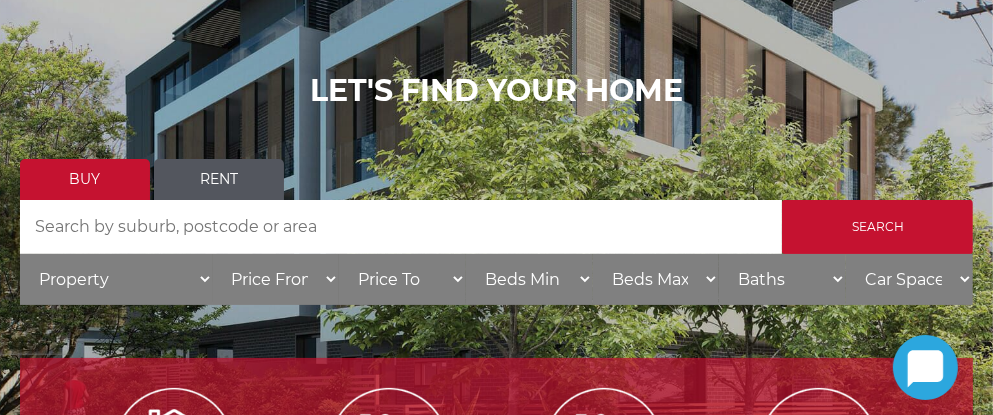 scroll, scrollTop: 400, scrollLeft: 0, axis: vertical 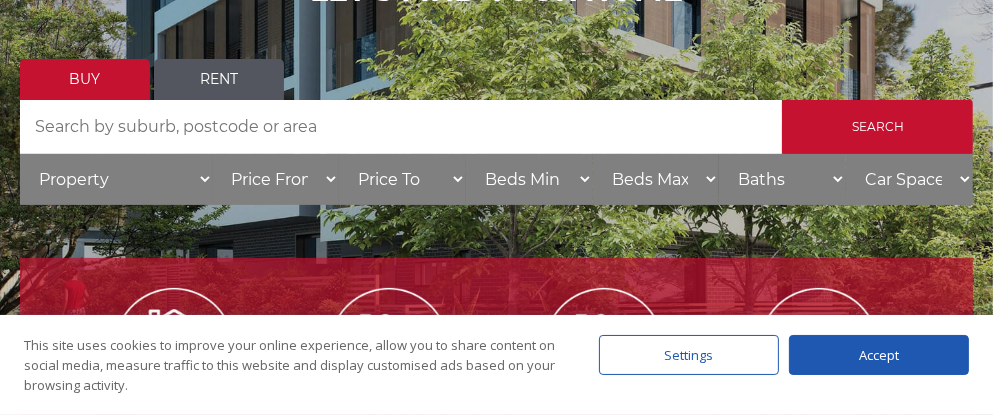 click on "Rent" at bounding box center [219, 79] 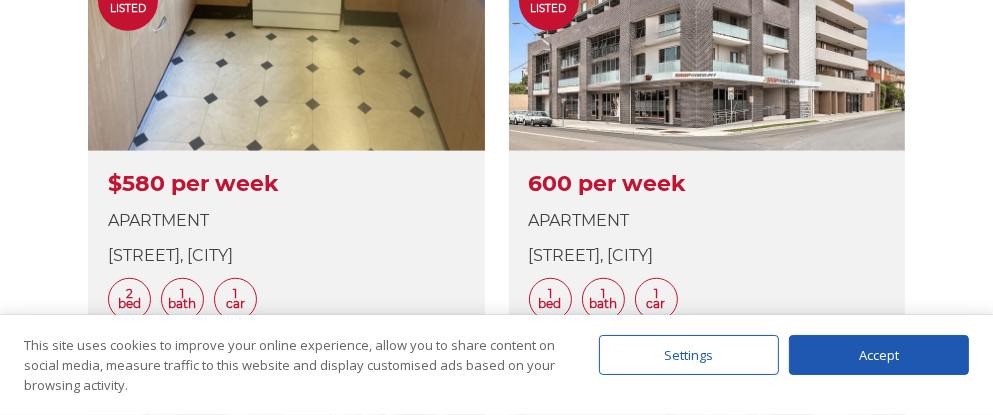 scroll, scrollTop: 1100, scrollLeft: 0, axis: vertical 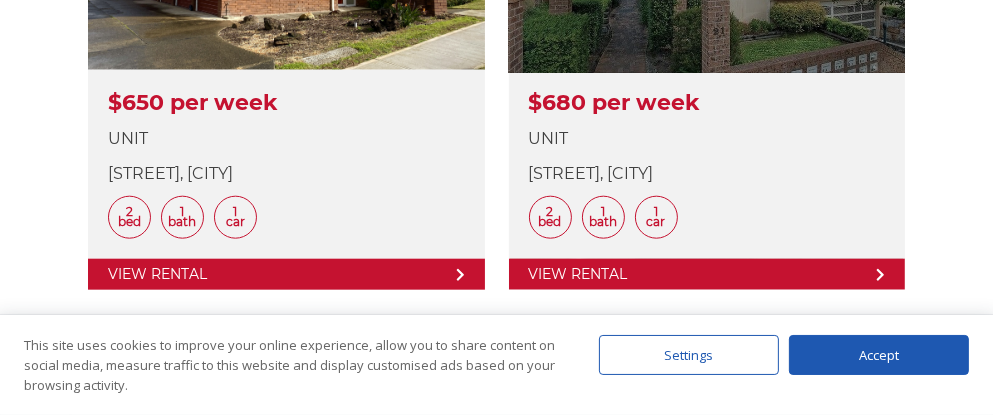 click at bounding box center (707, 80) 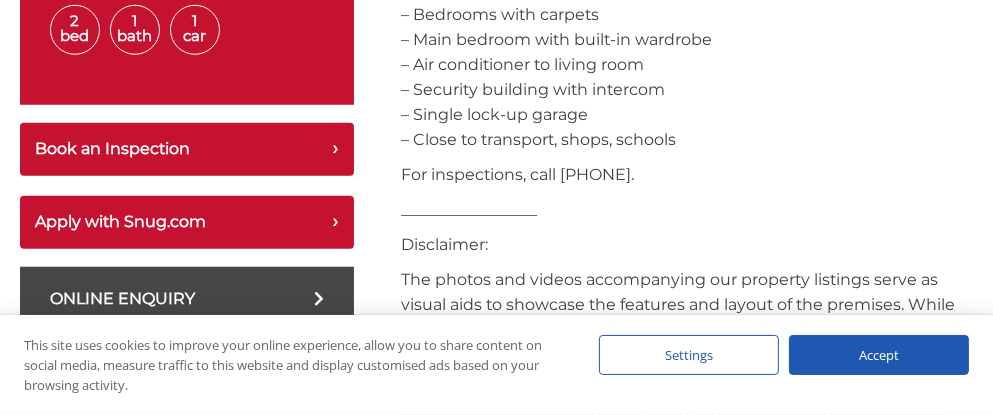 scroll, scrollTop: 1300, scrollLeft: 0, axis: vertical 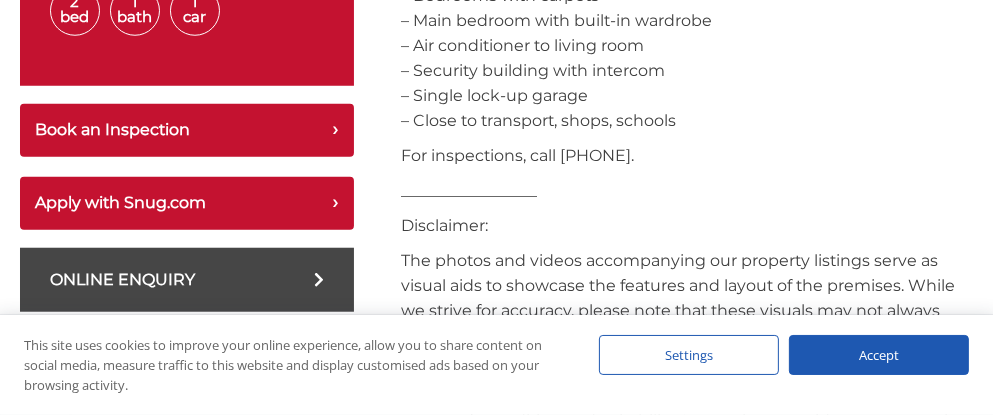 click on "Accept" at bounding box center [879, 355] 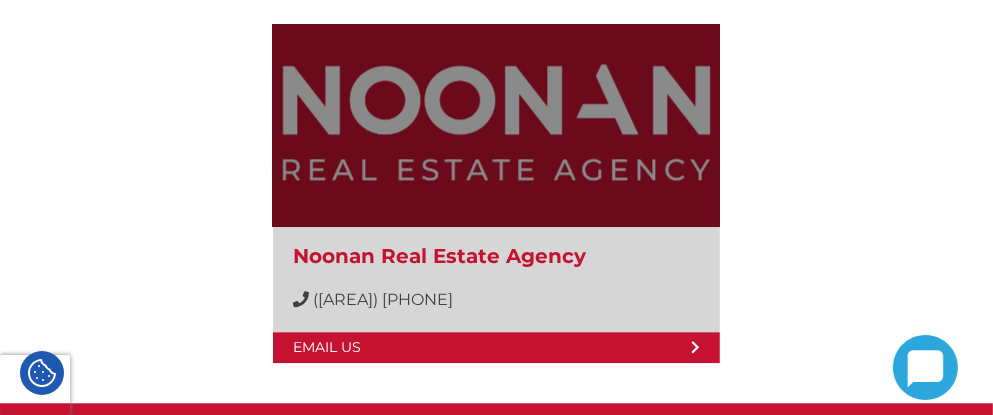 scroll, scrollTop: 3555, scrollLeft: 0, axis: vertical 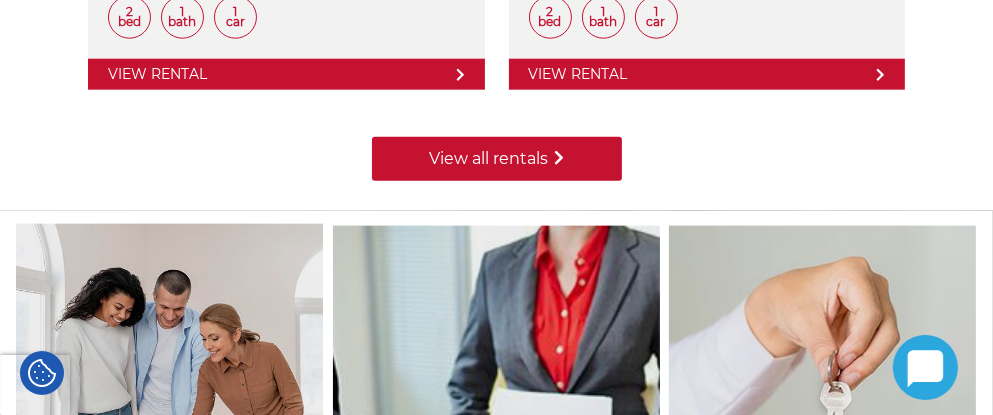 click on "View all rentals" at bounding box center (497, 159) 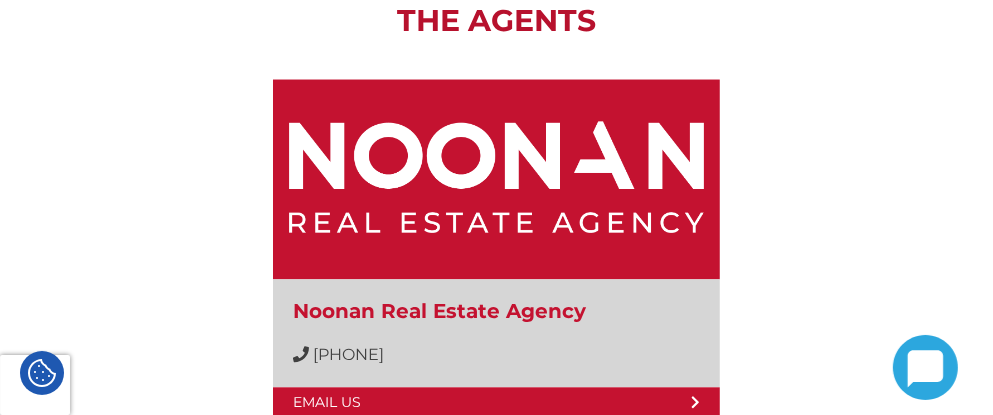 scroll, scrollTop: 3600, scrollLeft: 0, axis: vertical 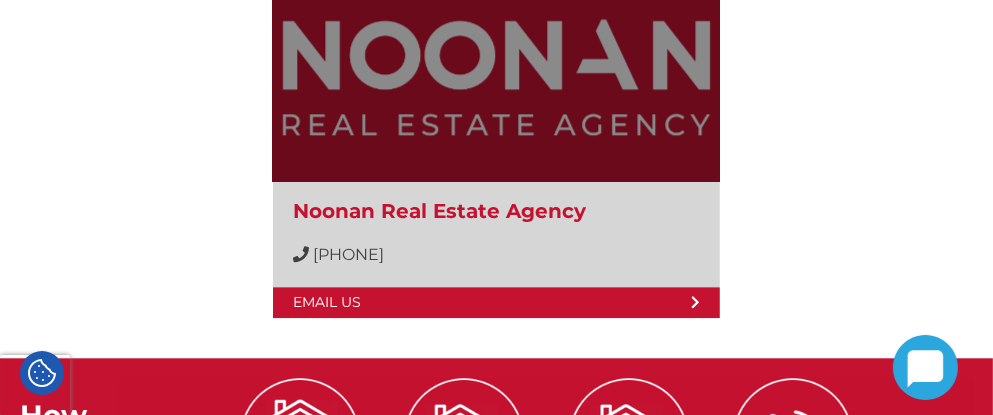 click on "(02) 9330...." at bounding box center [348, 254] 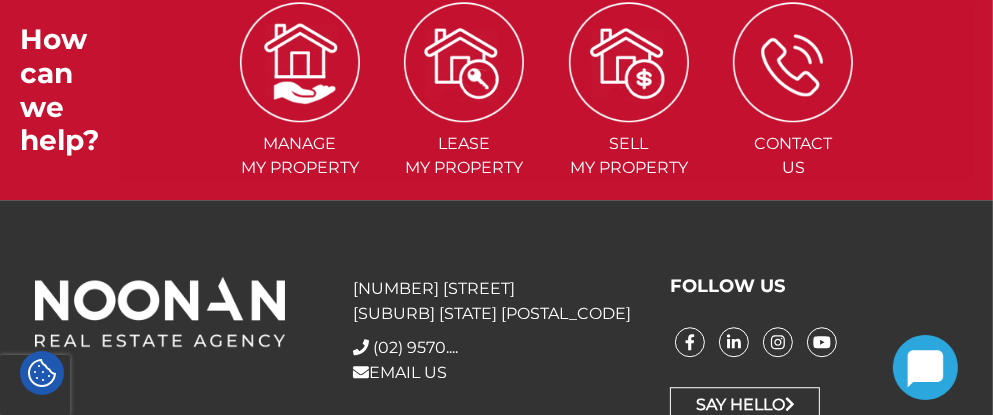 scroll, scrollTop: 4055, scrollLeft: 0, axis: vertical 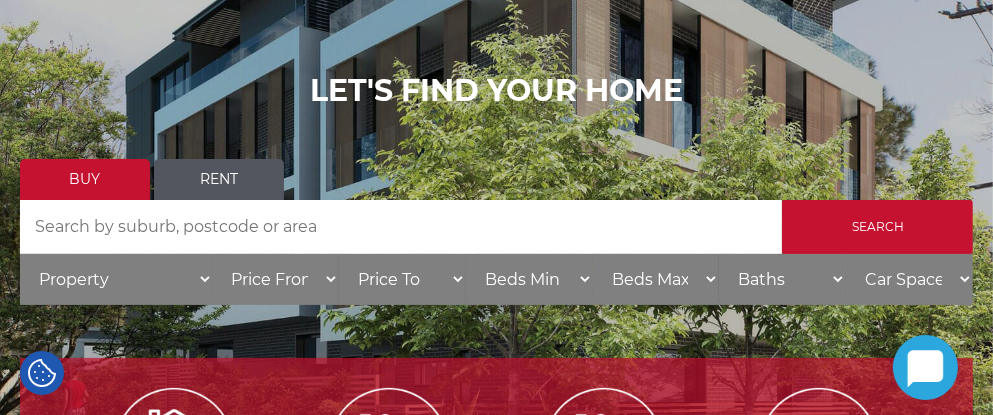 click on "Search by Address" at bounding box center [401, 227] 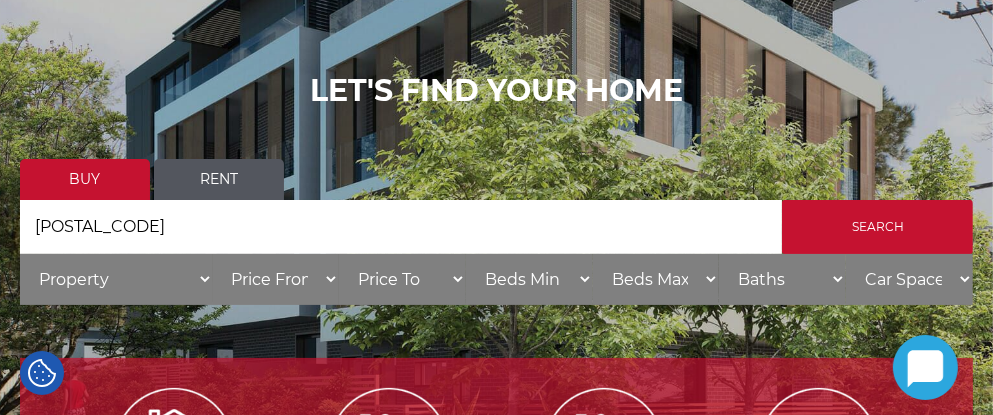 type on "2210" 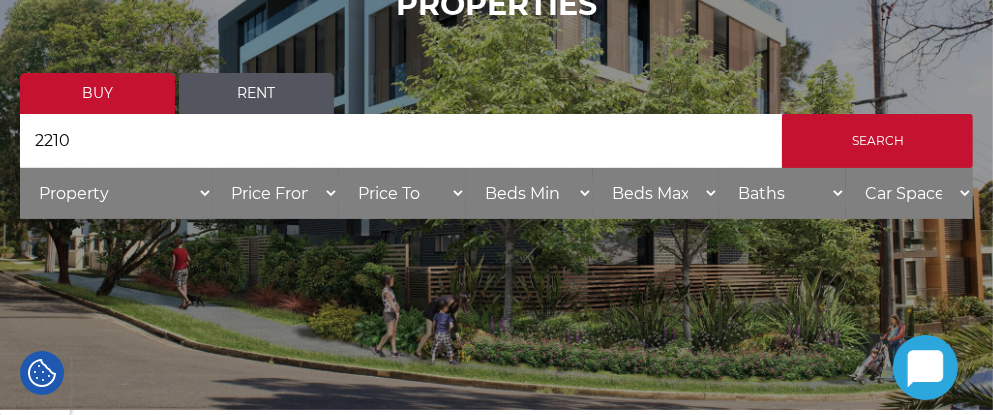 scroll, scrollTop: 300, scrollLeft: 0, axis: vertical 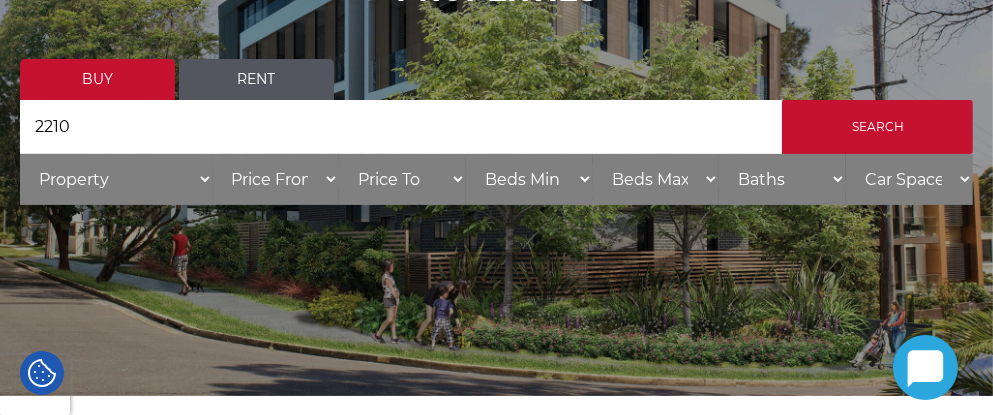 click on "Rent" at bounding box center [256, 79] 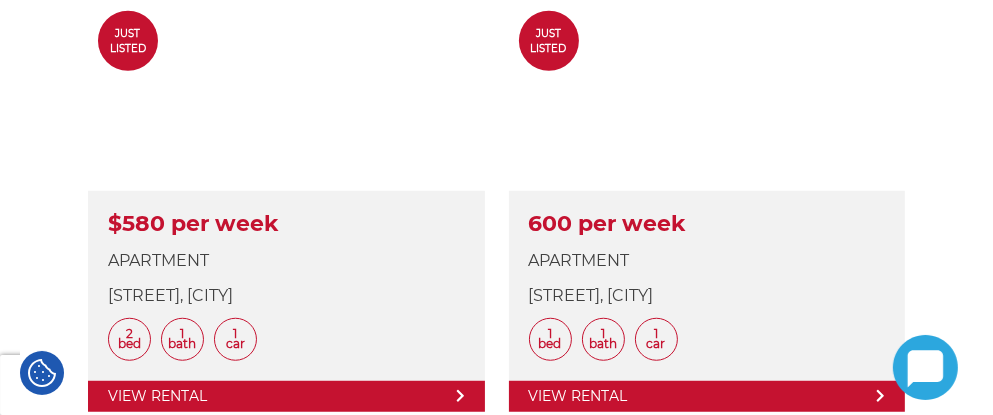 scroll, scrollTop: 1100, scrollLeft: 0, axis: vertical 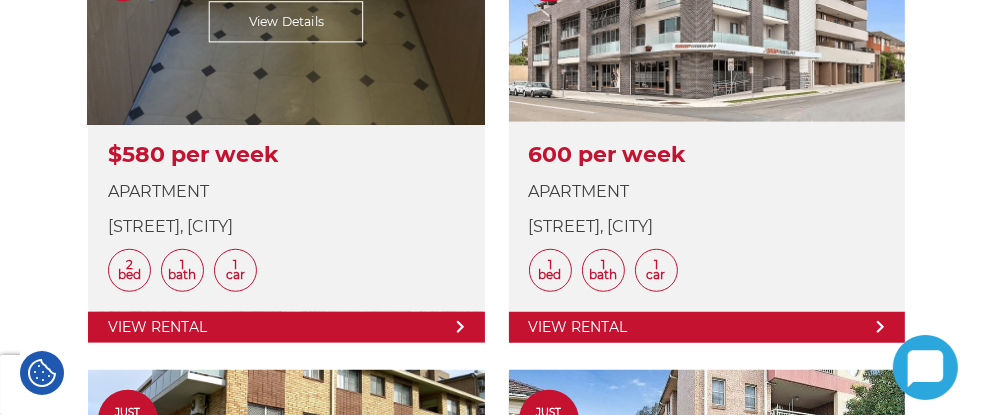 click at bounding box center [286, 132] 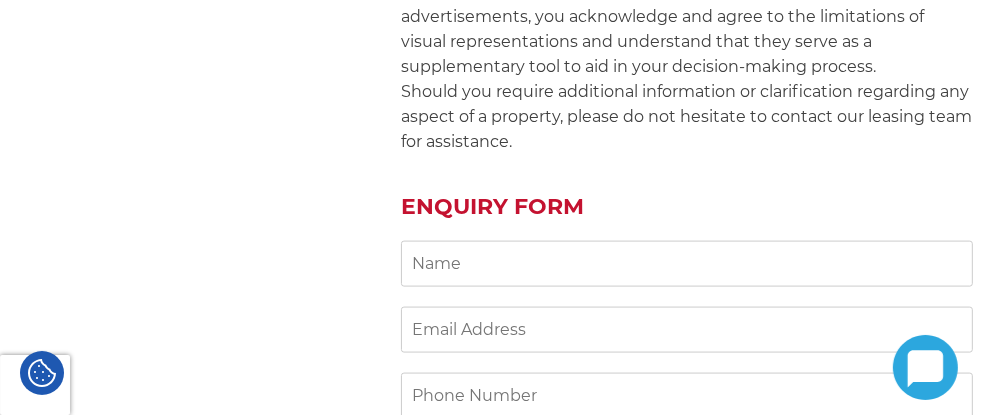 scroll, scrollTop: 2000, scrollLeft: 0, axis: vertical 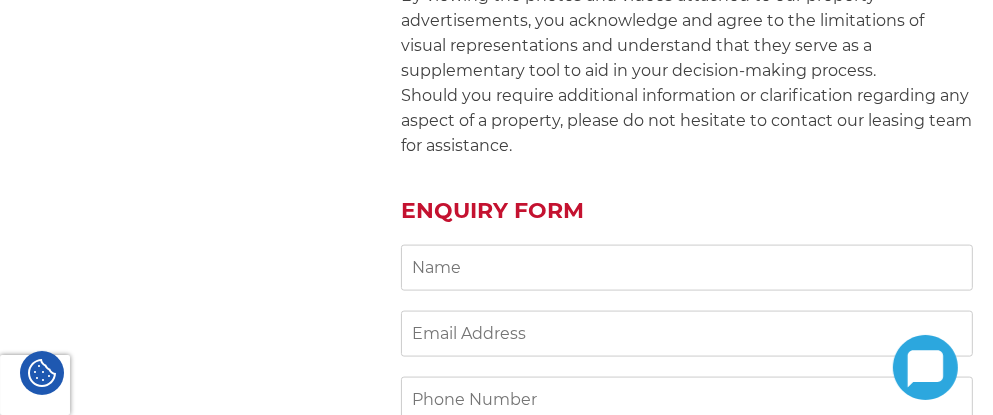 click at bounding box center [687, 268] 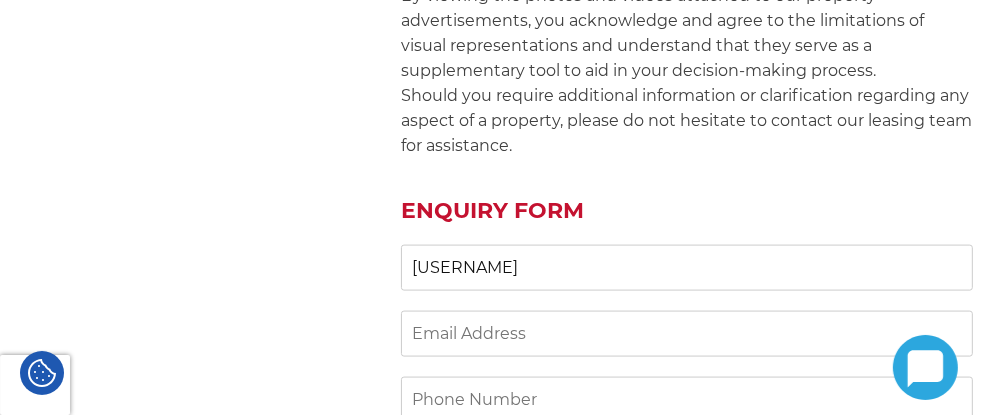 type on "mohammed" 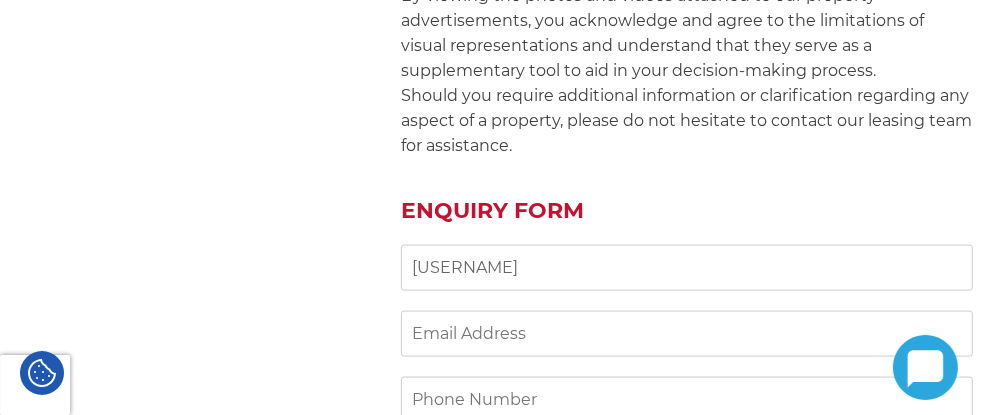 click at bounding box center (687, 334) 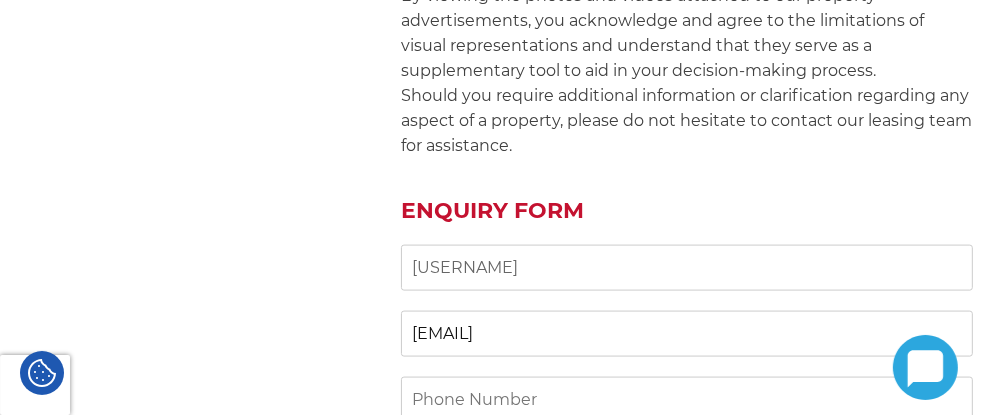 type on "mj_halal@yahoo.com.au" 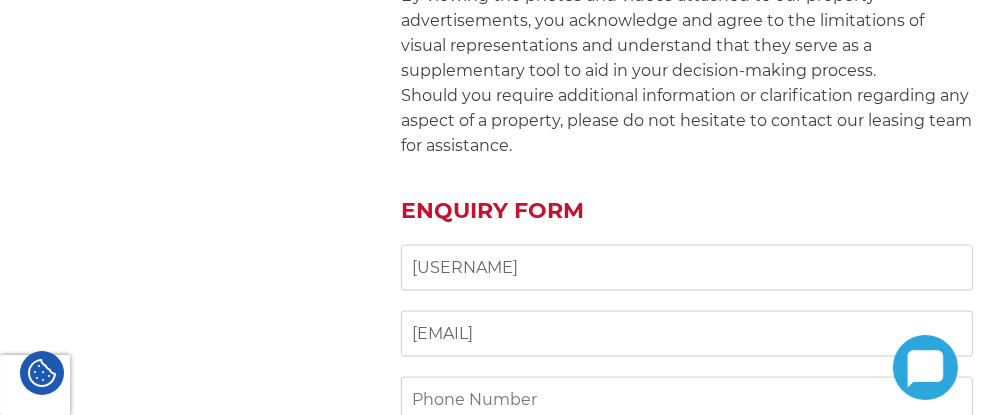 click at bounding box center [687, 400] 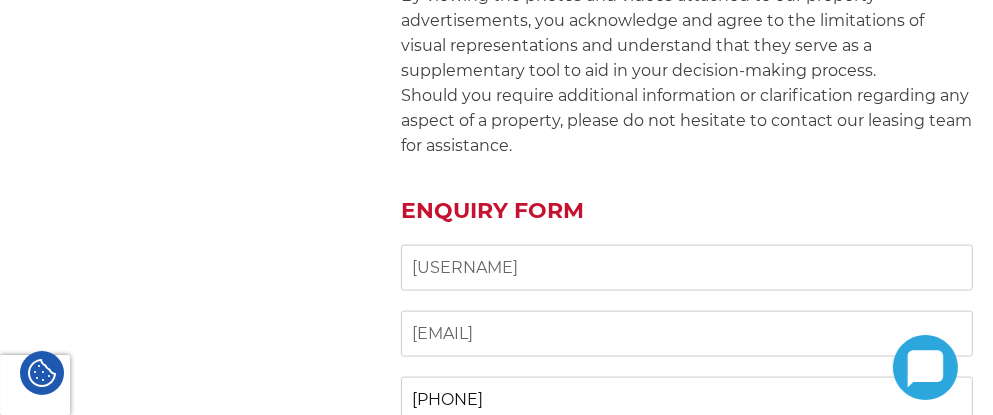 scroll, scrollTop: 2200, scrollLeft: 0, axis: vertical 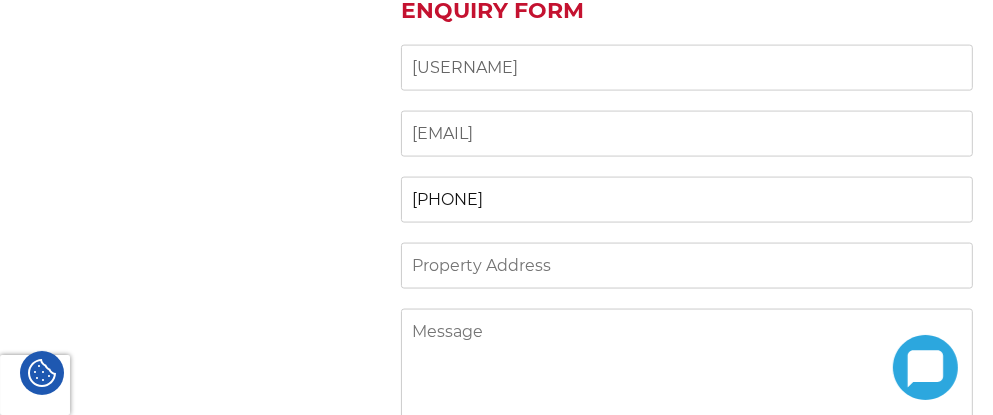 type on "0415462012" 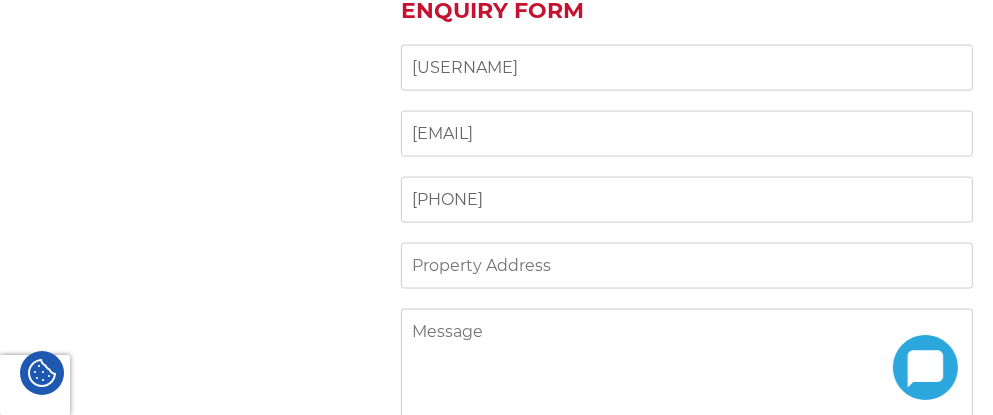 click at bounding box center [687, 266] 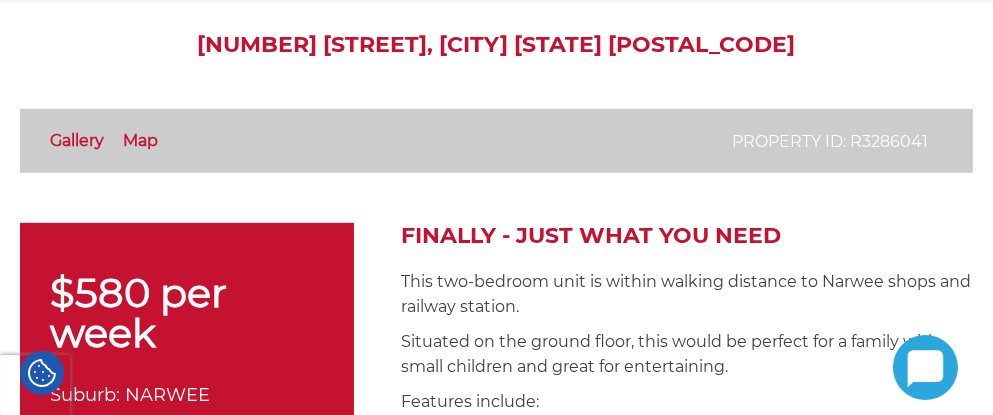 scroll, scrollTop: 600, scrollLeft: 0, axis: vertical 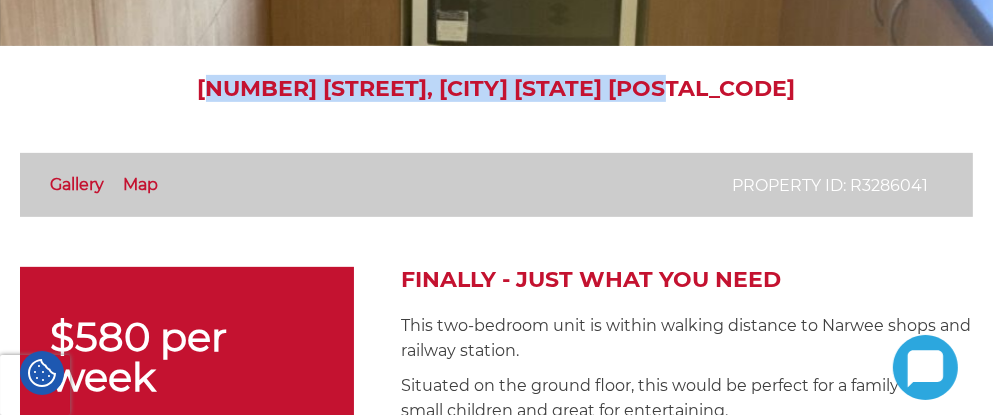 drag, startPoint x: 247, startPoint y: 86, endPoint x: 707, endPoint y: 91, distance: 460.02716 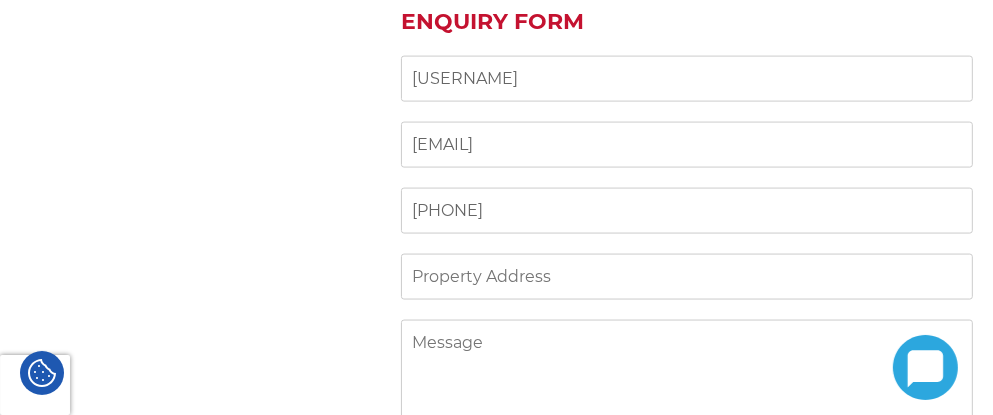 scroll, scrollTop: 2300, scrollLeft: 0, axis: vertical 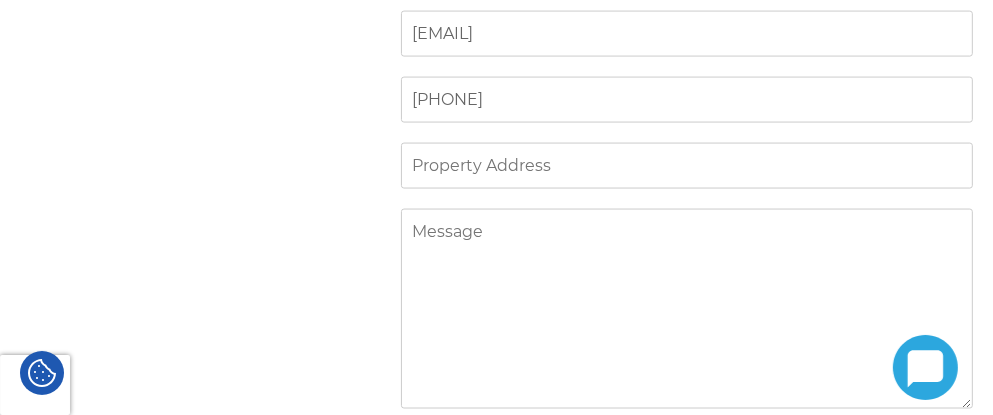click at bounding box center [687, 166] 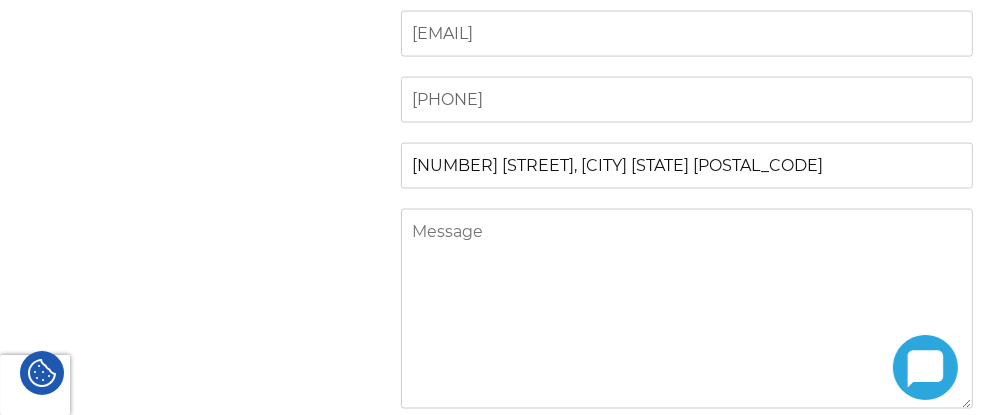 type on "[NUMBER]/[LETTER] [STREET], [CITY] [STATE]" 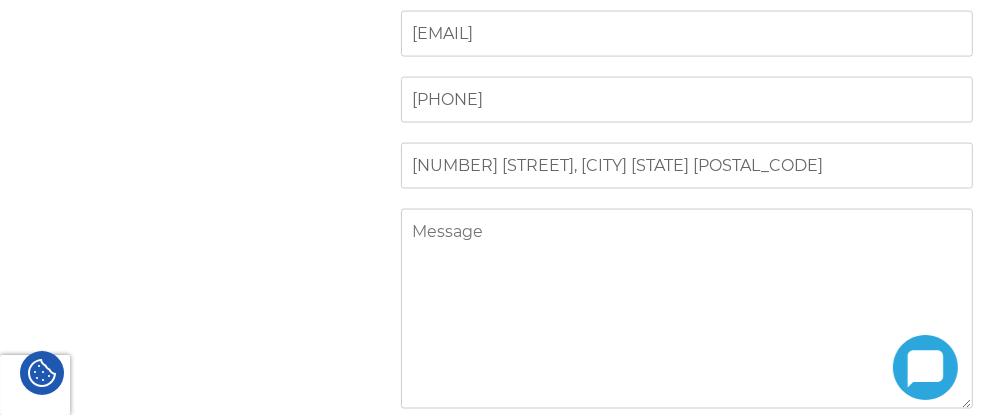 click at bounding box center [687, 309] 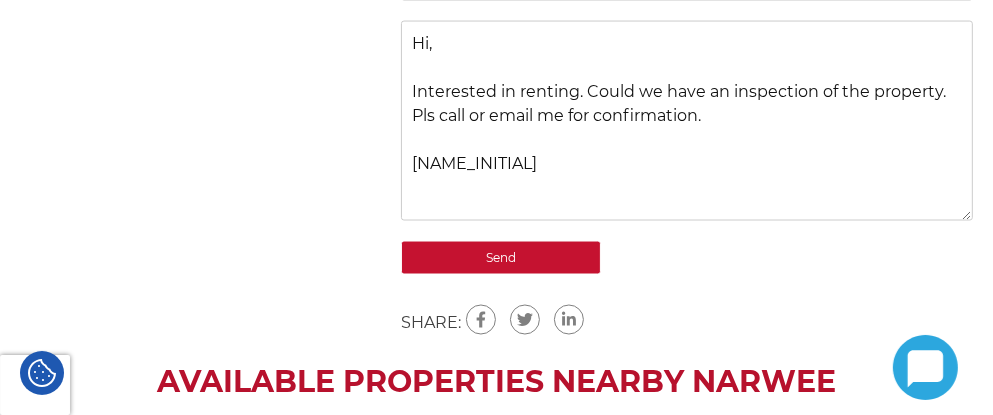 scroll, scrollTop: 2700, scrollLeft: 0, axis: vertical 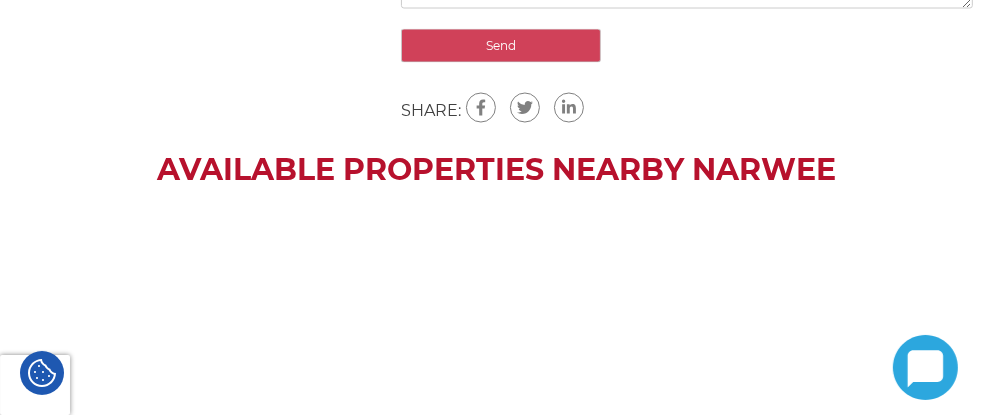 type on "Hi,
Interested in renting. Could we have an inspection of the property.
Pls call or email me for confirmation.
ALAM" 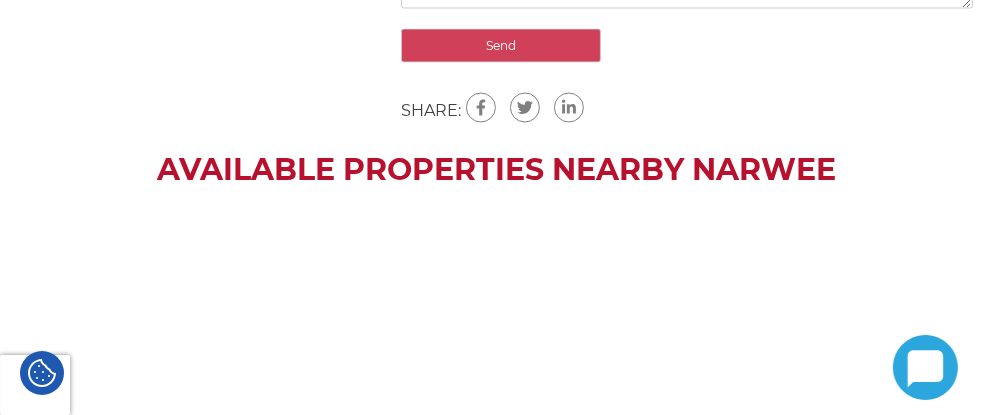 click on "Send" at bounding box center (501, 46) 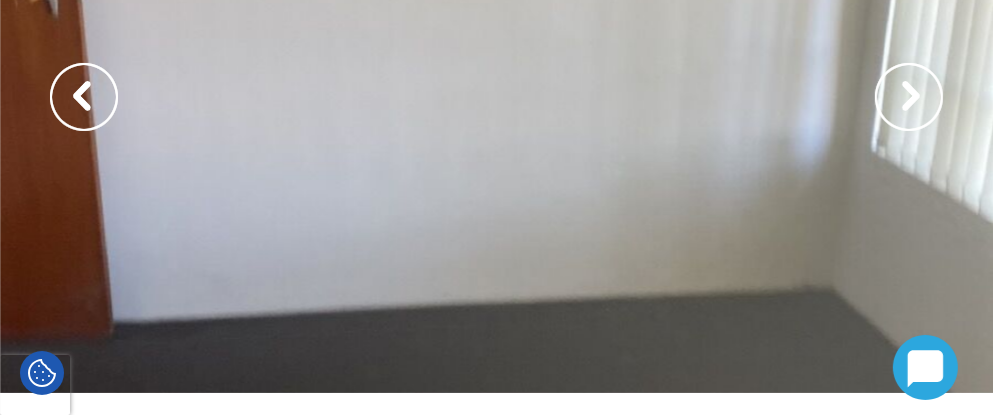 scroll, scrollTop: 80, scrollLeft: 0, axis: vertical 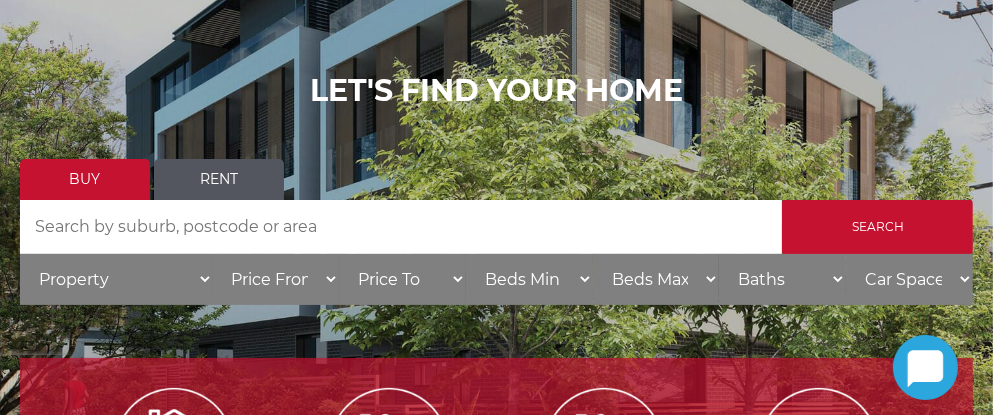 click on "Rent" at bounding box center (219, 179) 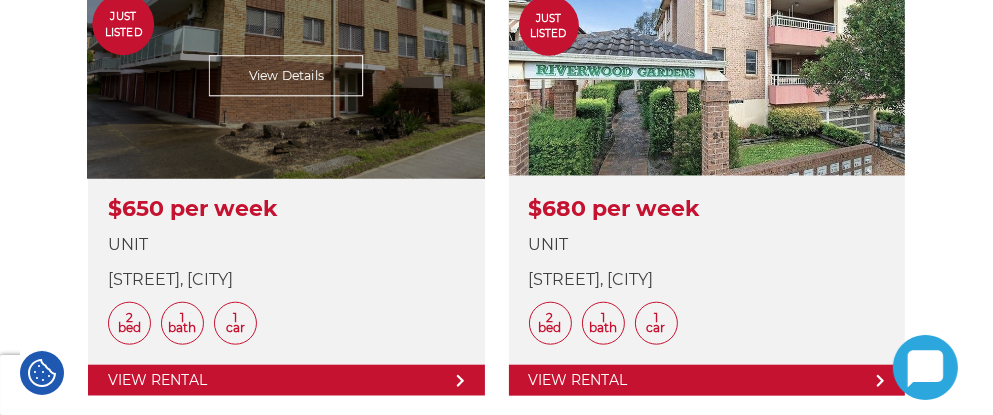 scroll, scrollTop: 1500, scrollLeft: 0, axis: vertical 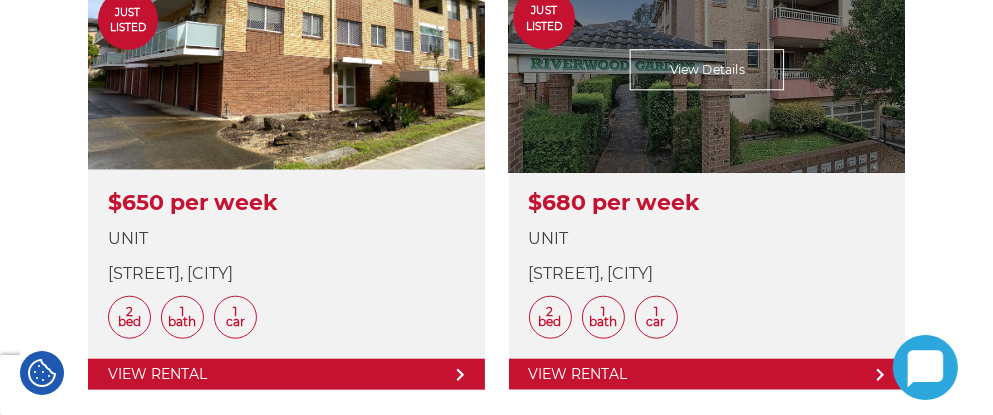 click at bounding box center [707, 180] 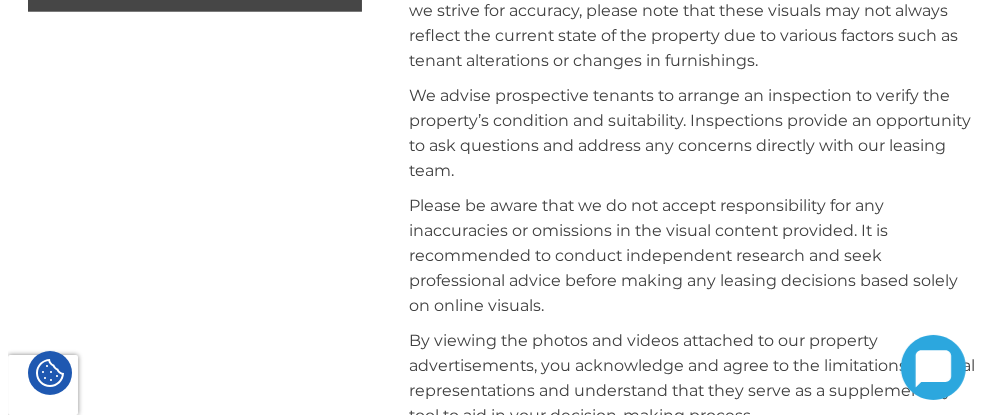 scroll, scrollTop: 1400, scrollLeft: 0, axis: vertical 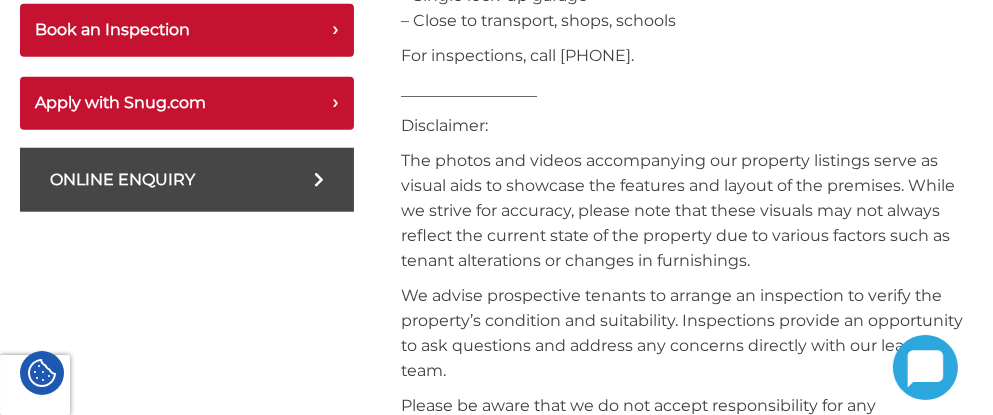 click on "Online Enquiry" at bounding box center (187, 180) 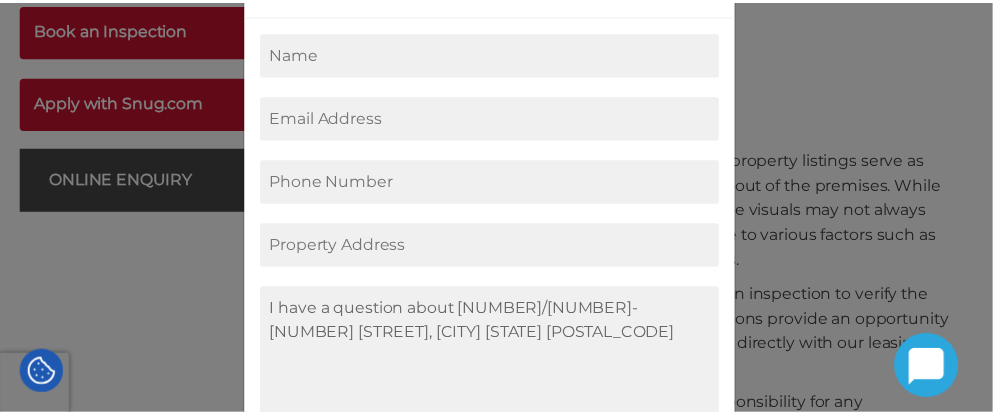 scroll, scrollTop: 100, scrollLeft: 0, axis: vertical 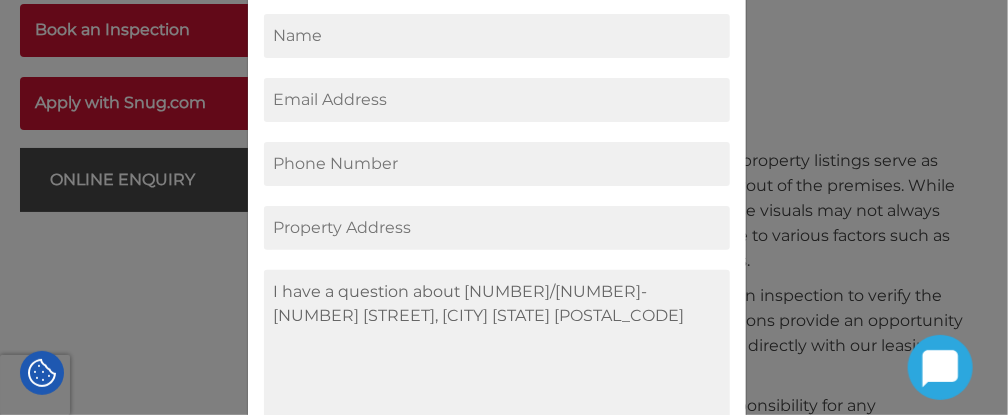 click on "I have a question about [NUMBER]/[NUMBER]-[NUMBER] [STREET], [CITY] [STATE] [POSTAL_CODE]" at bounding box center (504, 207) 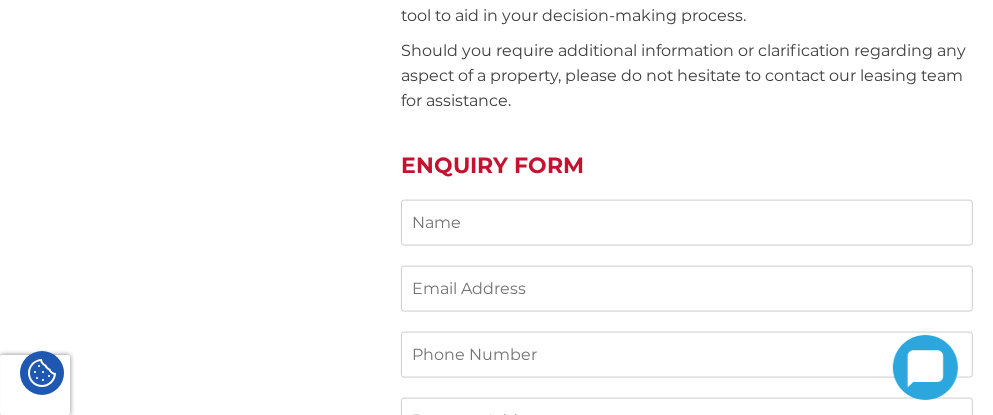 scroll, scrollTop: 2400, scrollLeft: 0, axis: vertical 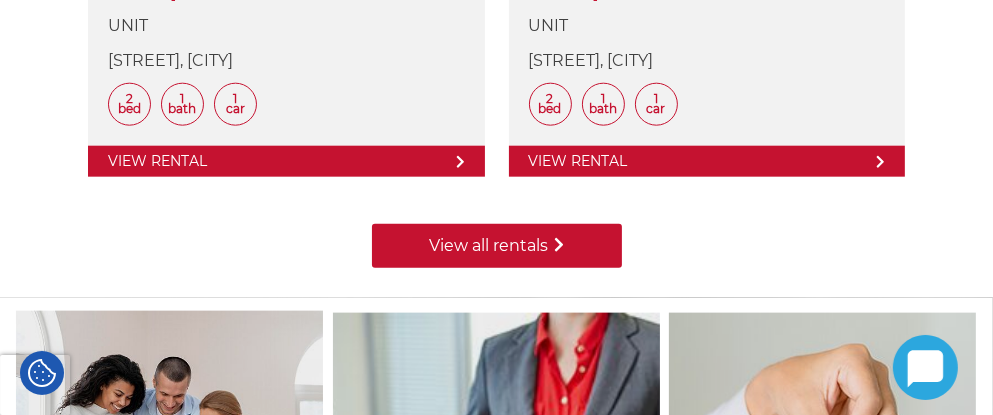 click on "View all rentals" at bounding box center (497, 246) 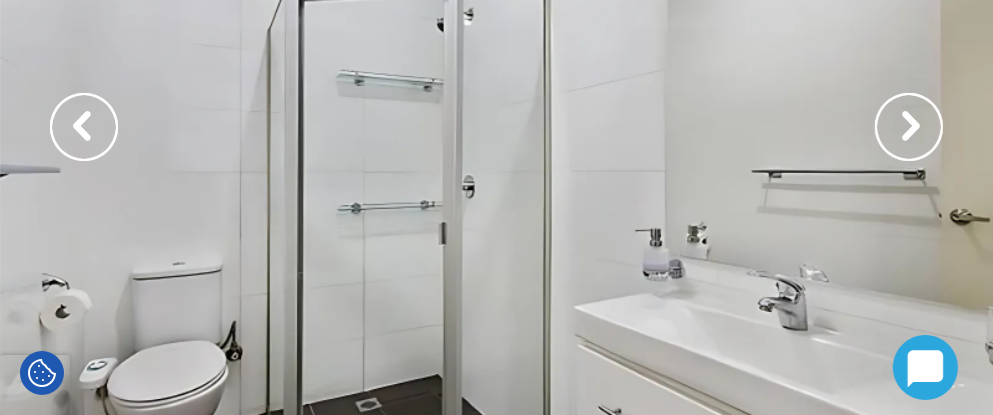 scroll, scrollTop: 100, scrollLeft: 0, axis: vertical 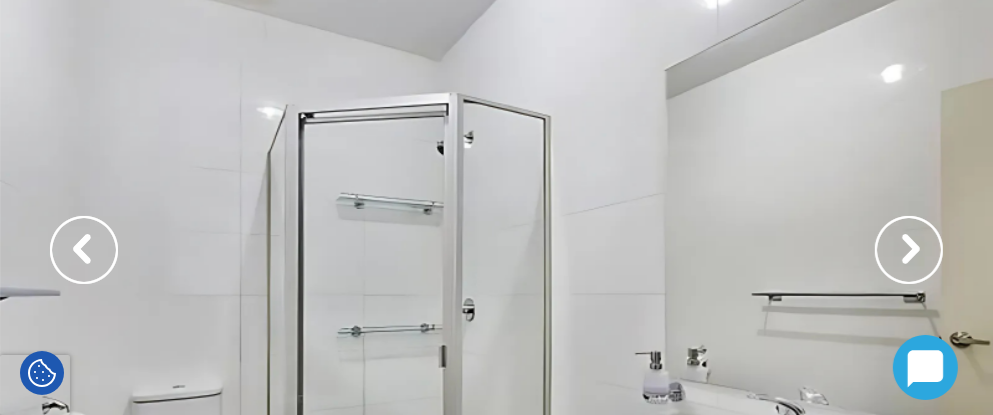 click at bounding box center [909, 250] 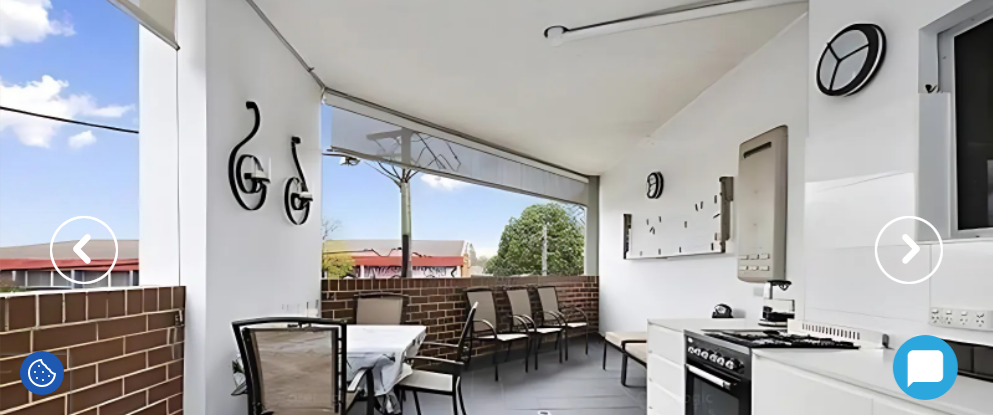 click at bounding box center [909, 250] 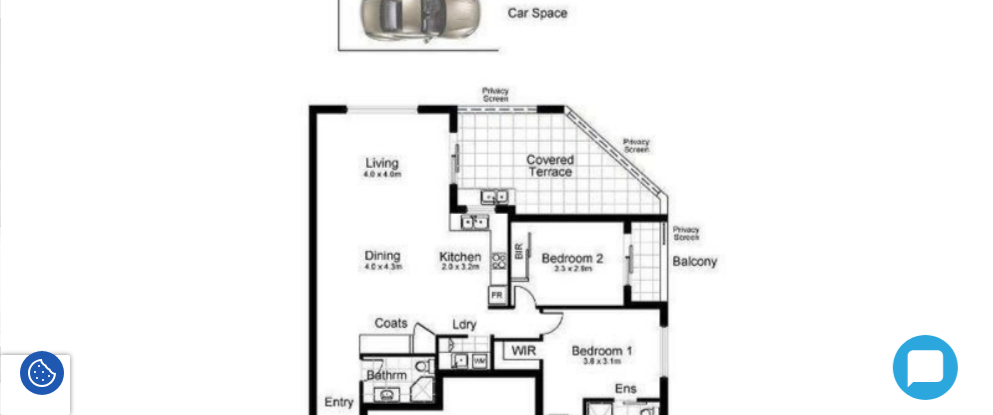 scroll, scrollTop: 0, scrollLeft: 0, axis: both 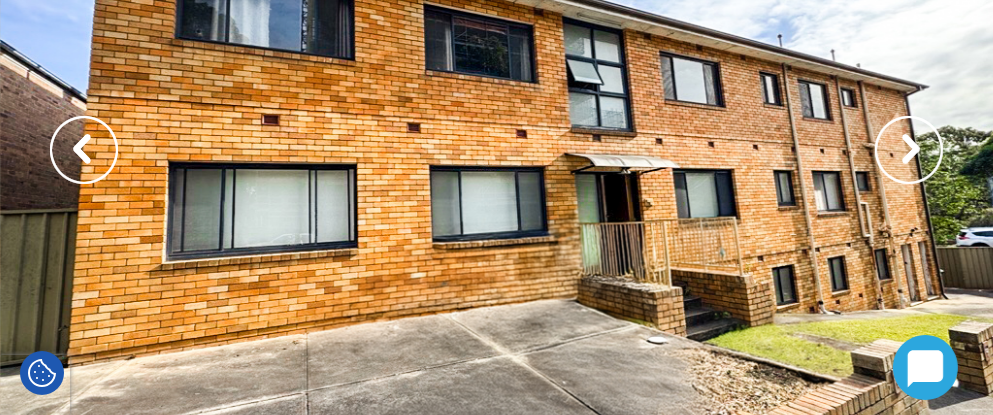 click at bounding box center (909, 150) 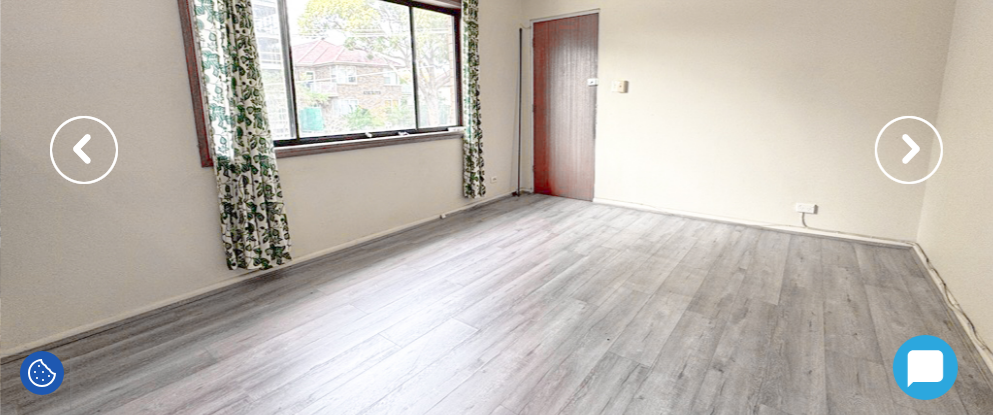 click at bounding box center (909, 150) 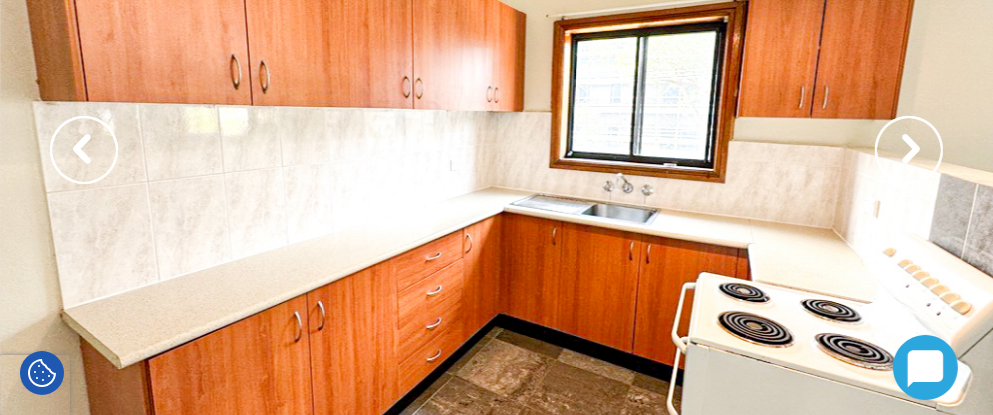 click at bounding box center [909, 150] 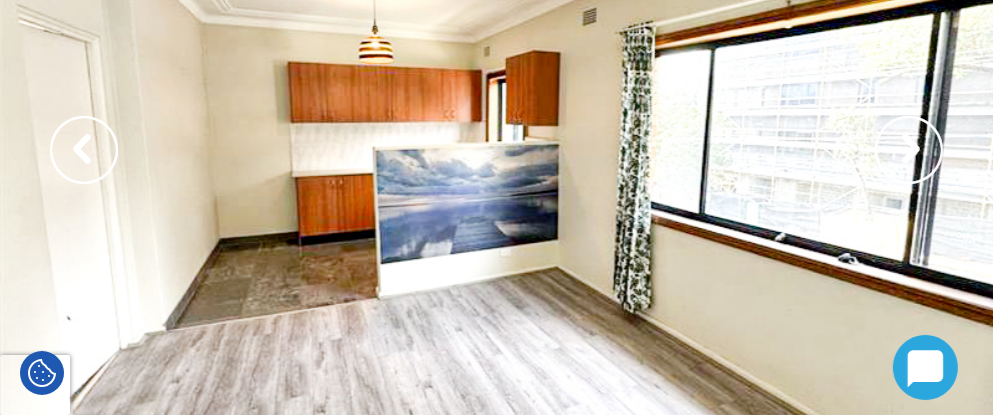 click at bounding box center (909, 150) 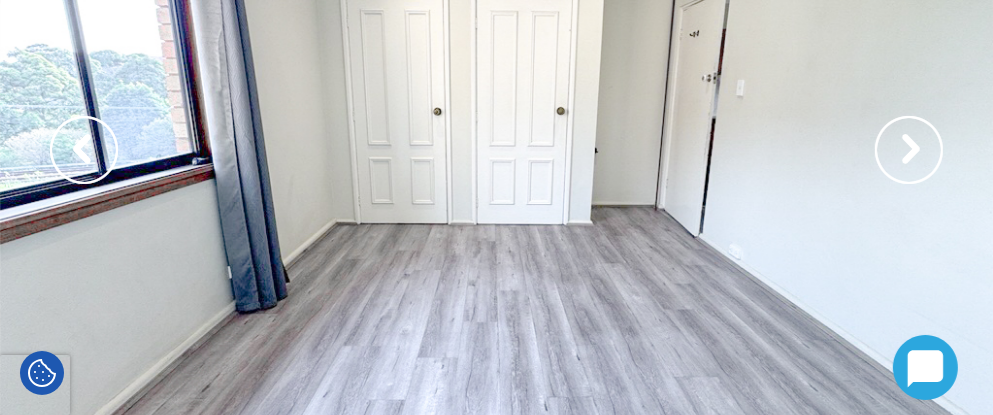 click at bounding box center [909, 150] 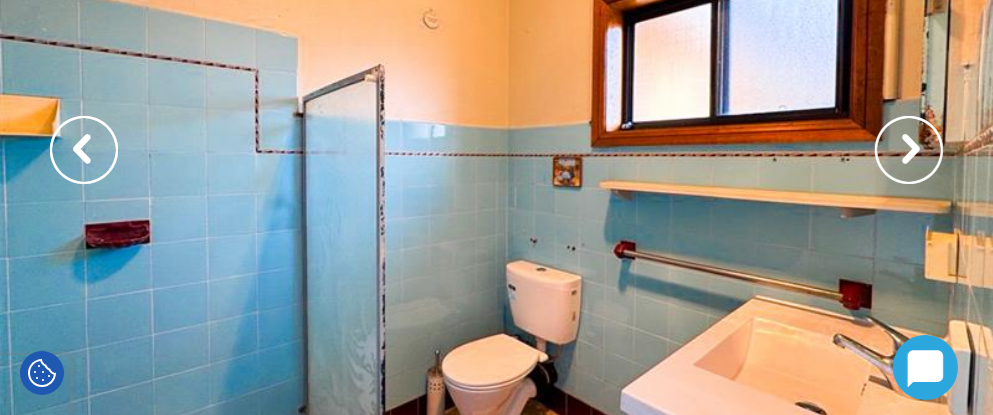 scroll, scrollTop: 300, scrollLeft: 0, axis: vertical 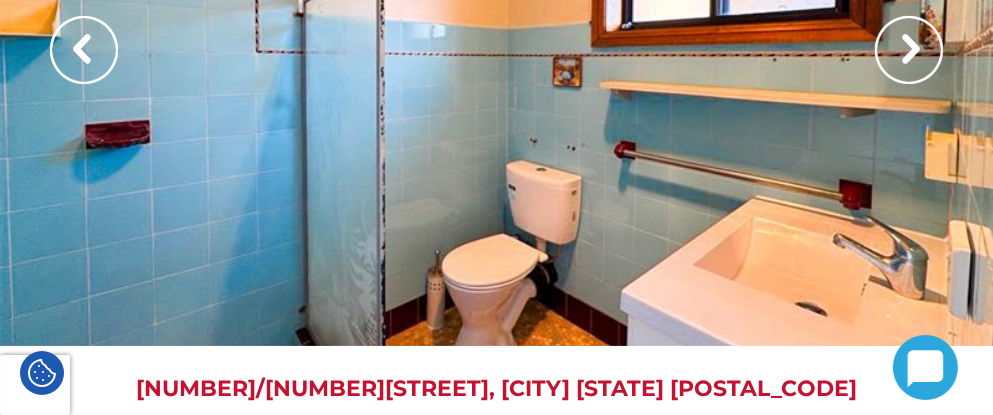 click at bounding box center (909, 50) 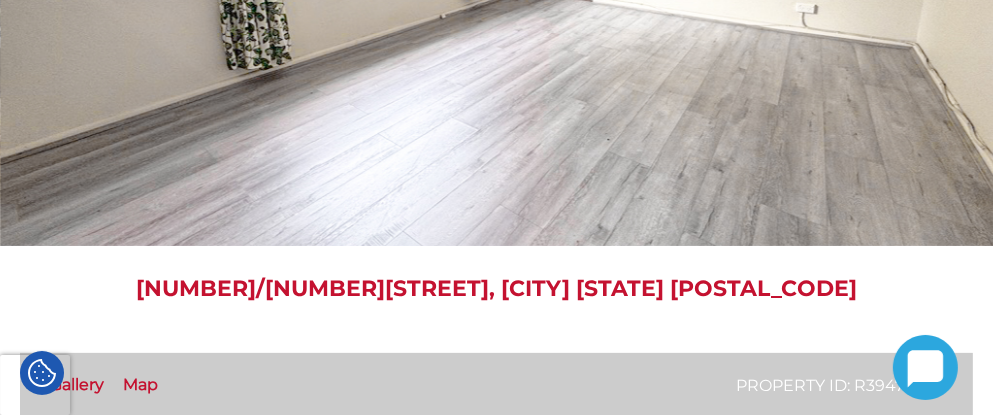 scroll, scrollTop: 0, scrollLeft: 0, axis: both 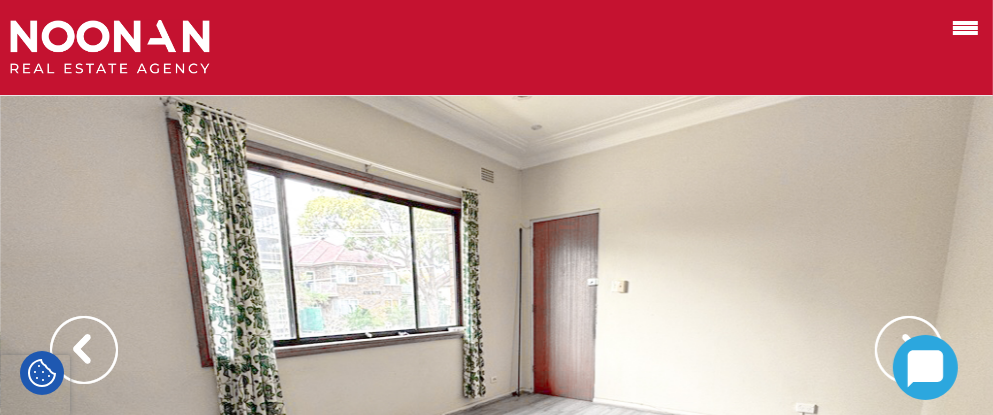 click at bounding box center (84, 350) 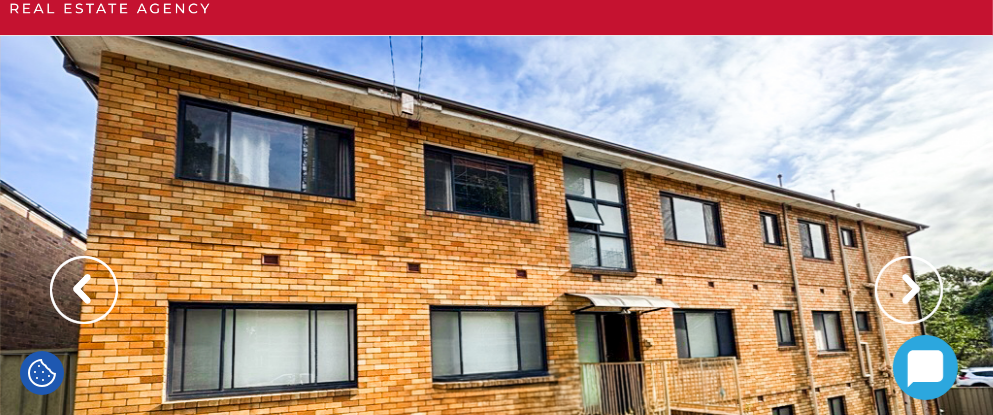 scroll, scrollTop: 0, scrollLeft: 0, axis: both 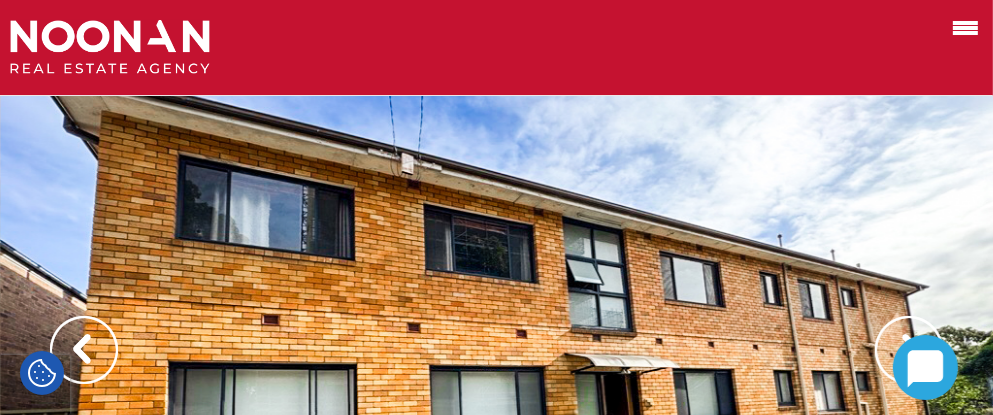 click at bounding box center [84, 350] 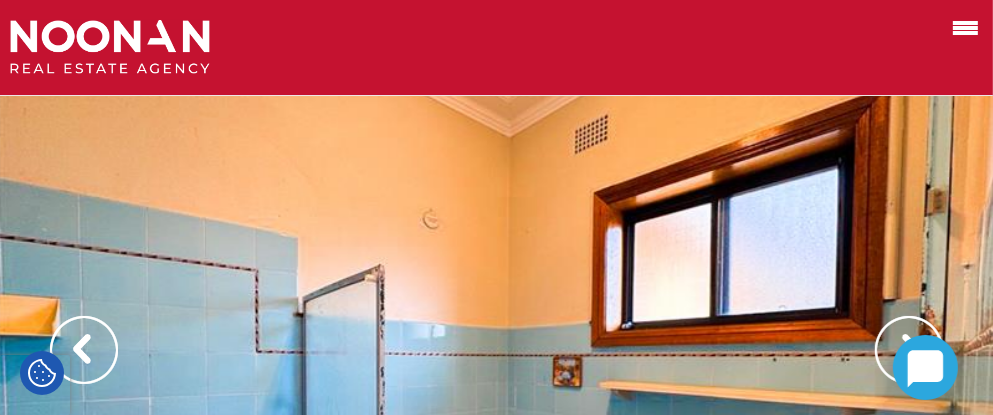 click at bounding box center [84, 350] 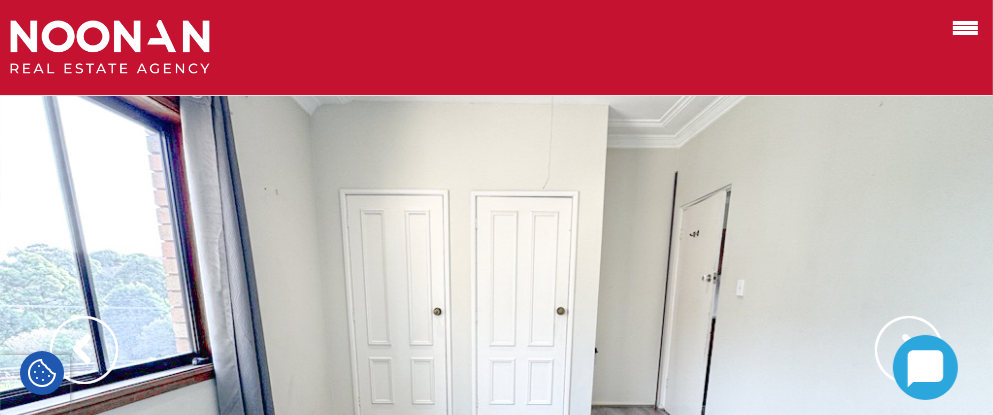 click at bounding box center (84, 350) 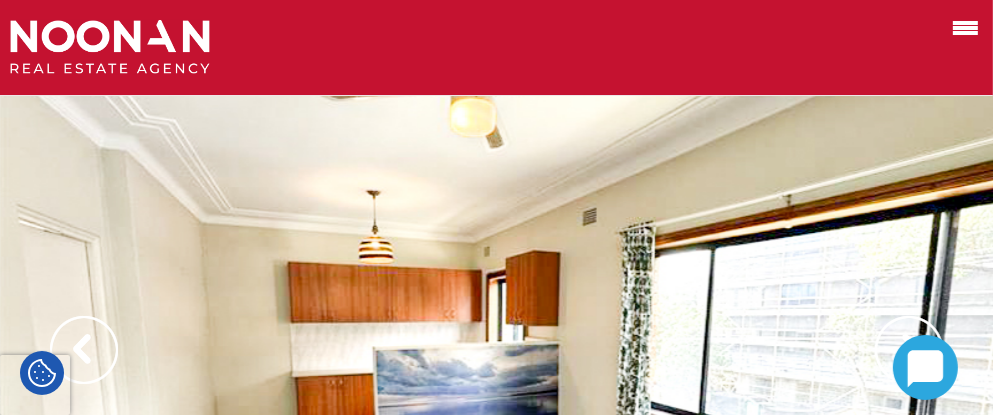click at bounding box center (84, 350) 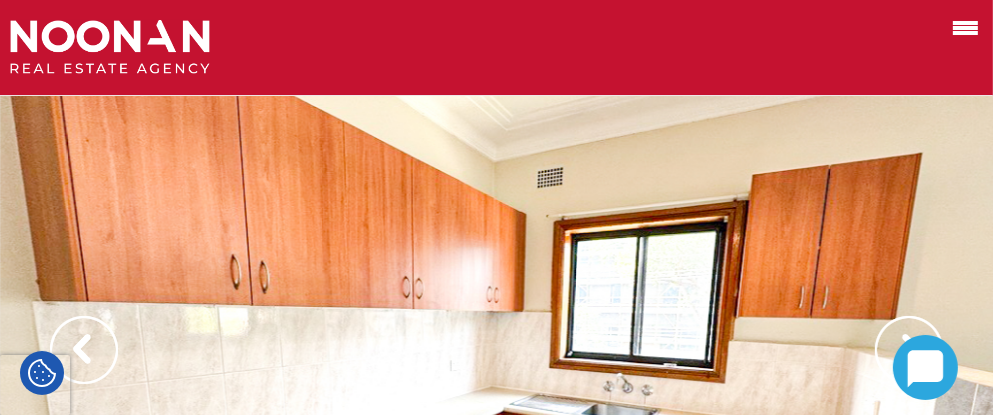 click at bounding box center [84, 350] 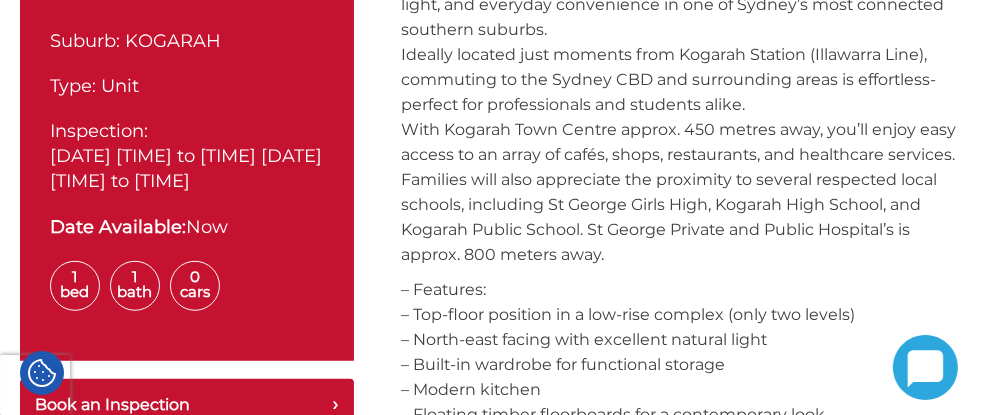 scroll, scrollTop: 1000, scrollLeft: 0, axis: vertical 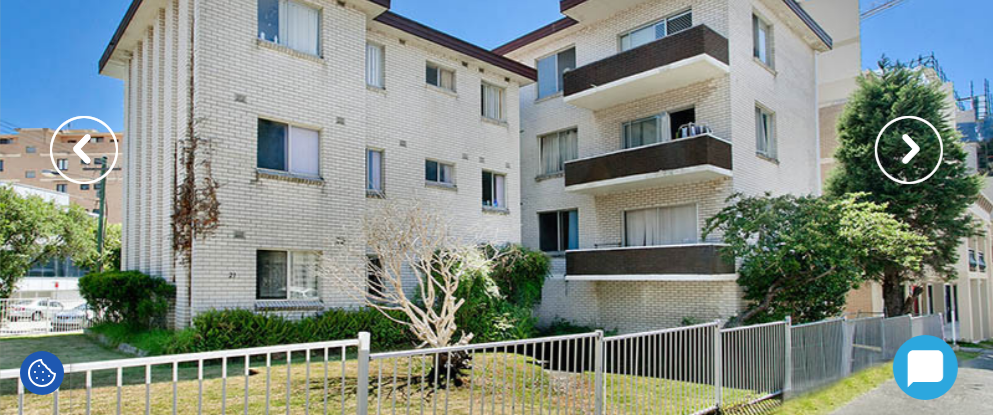 click at bounding box center (909, 150) 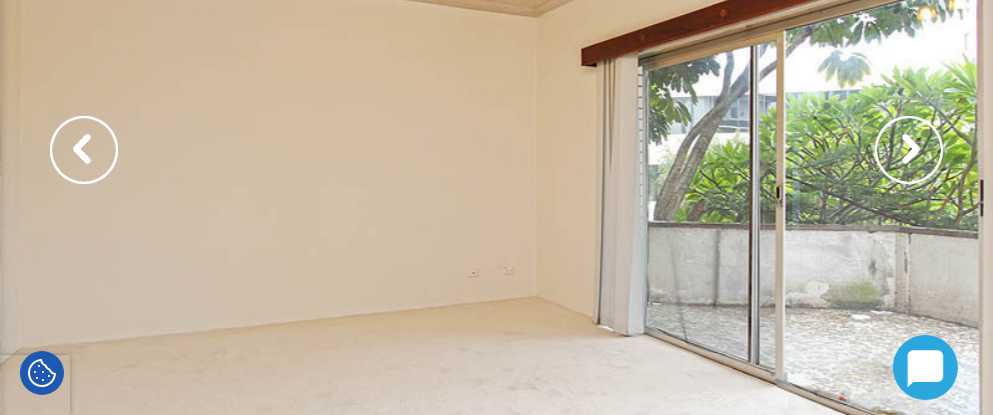 click at bounding box center (909, 150) 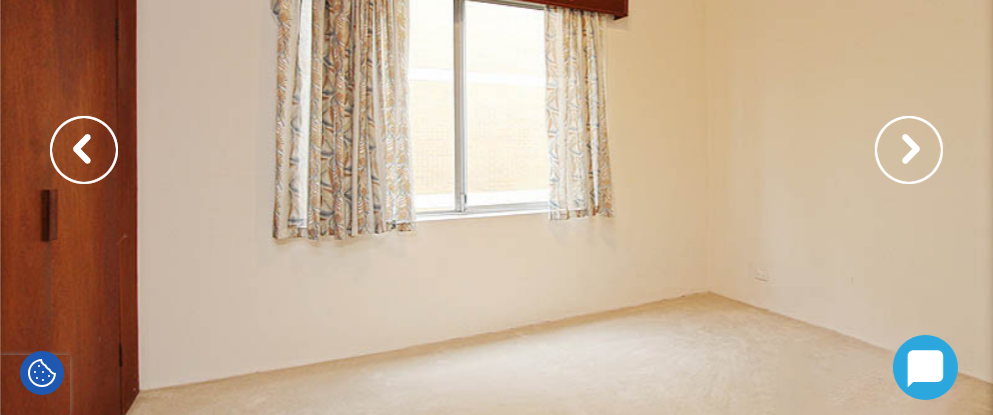click at bounding box center (909, 150) 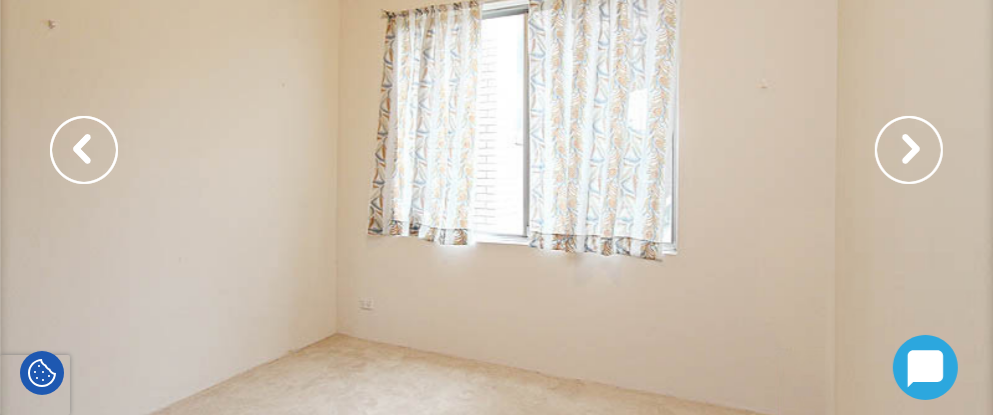 click at bounding box center [909, 150] 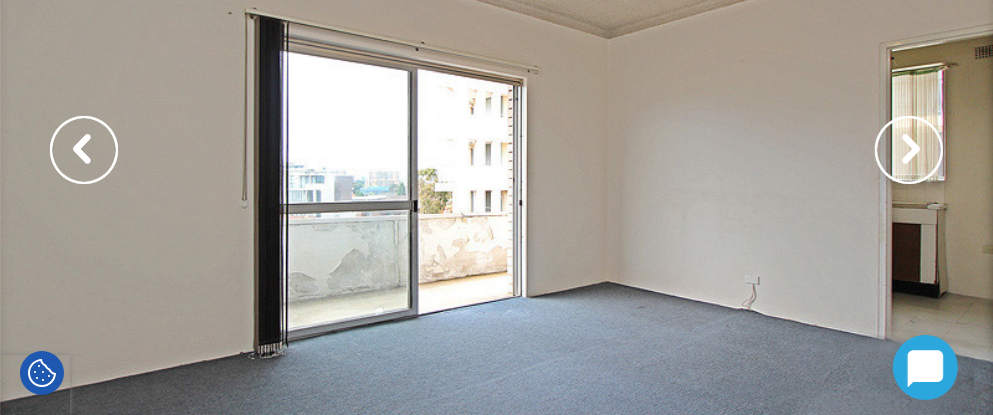 click at bounding box center [909, 150] 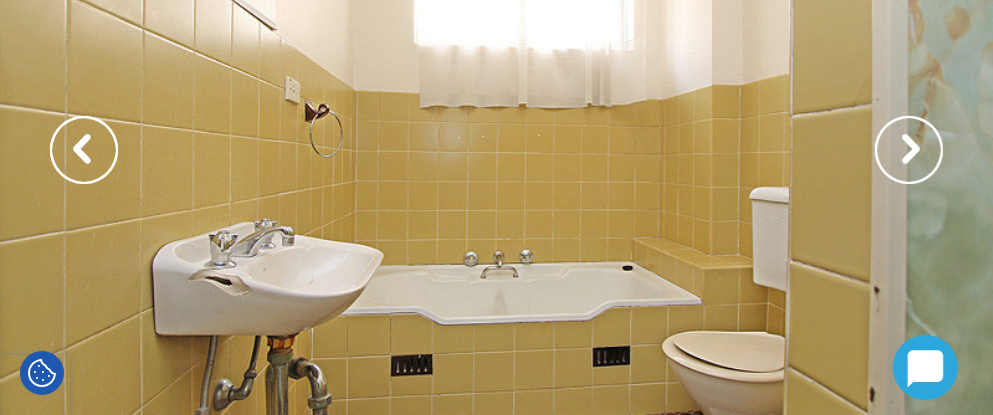 click at bounding box center (909, 150) 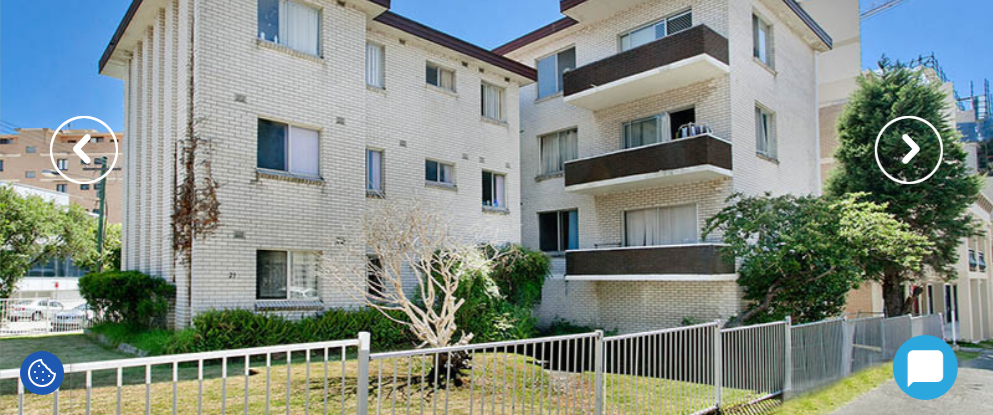 click at bounding box center [84, 150] 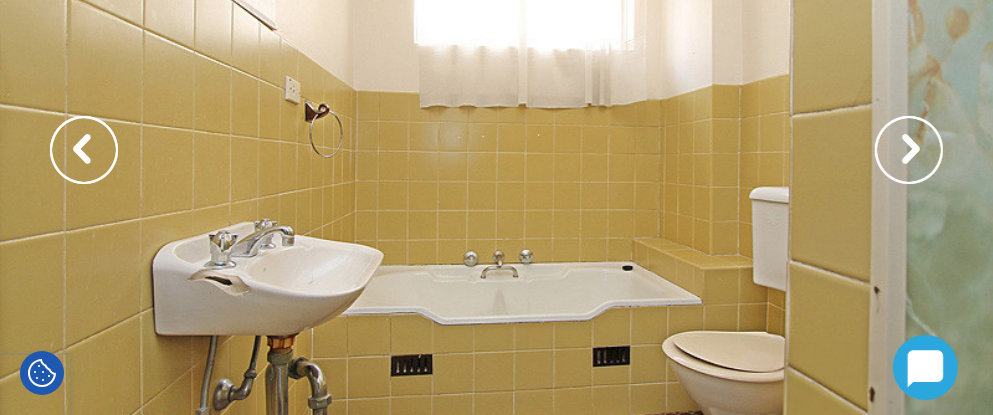 click at bounding box center [909, 150] 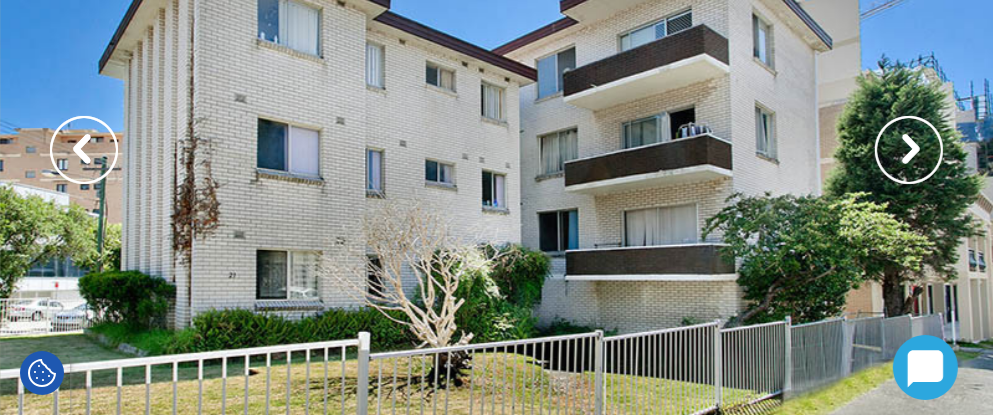 click at bounding box center (909, 150) 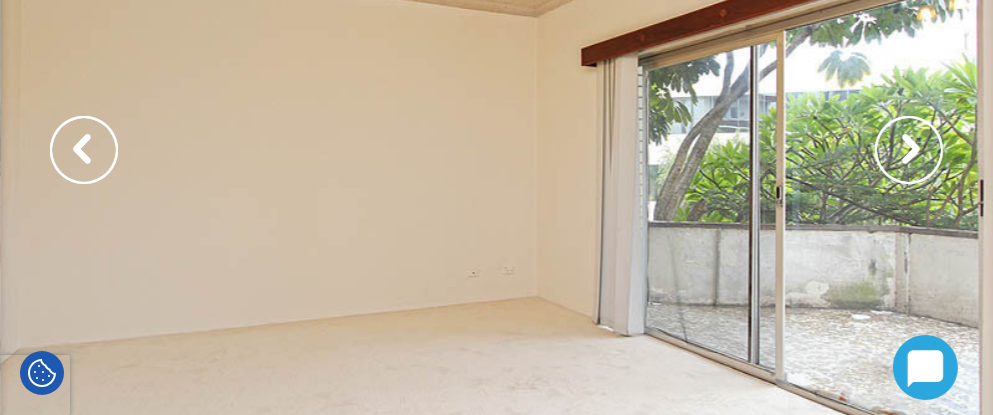 click at bounding box center (909, 150) 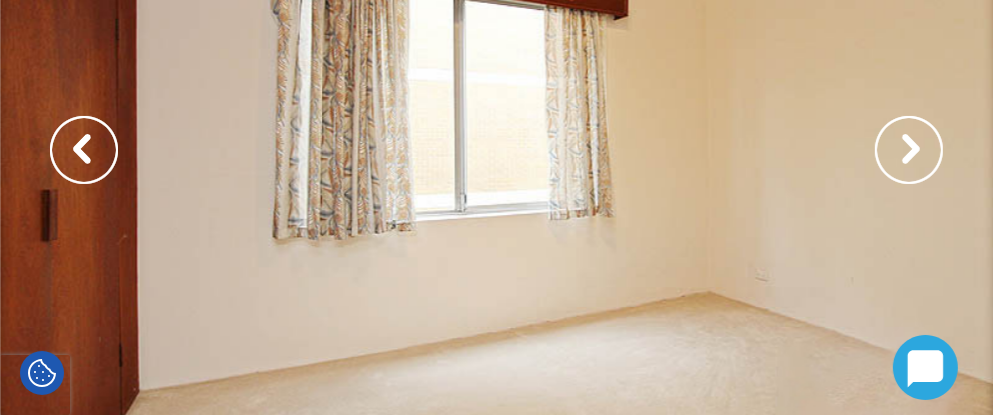 click at bounding box center [909, 150] 